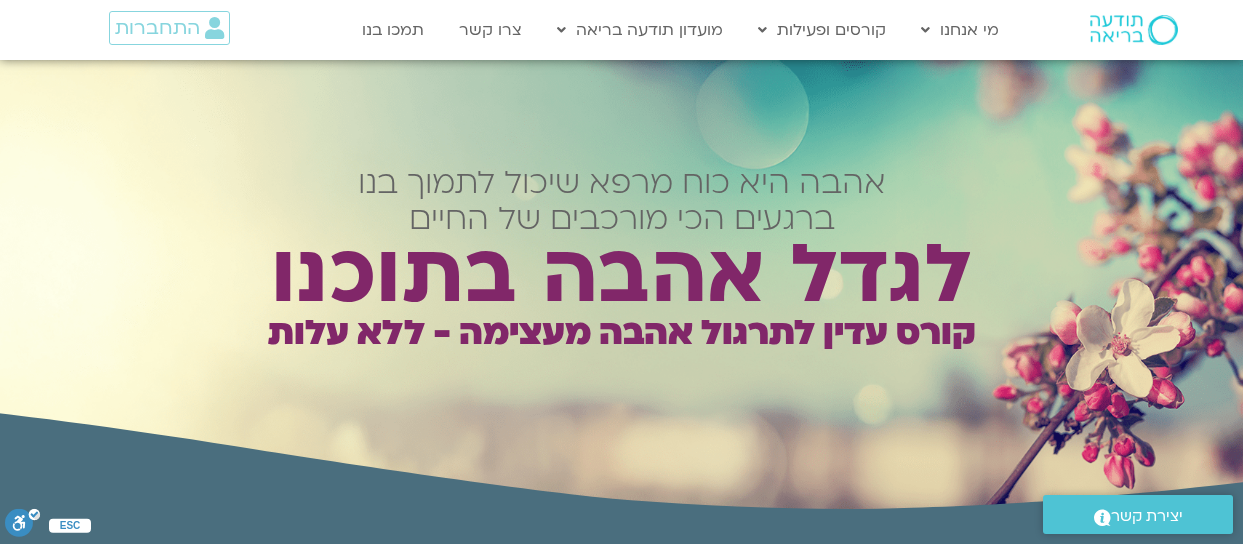 scroll, scrollTop: 0, scrollLeft: 0, axis: both 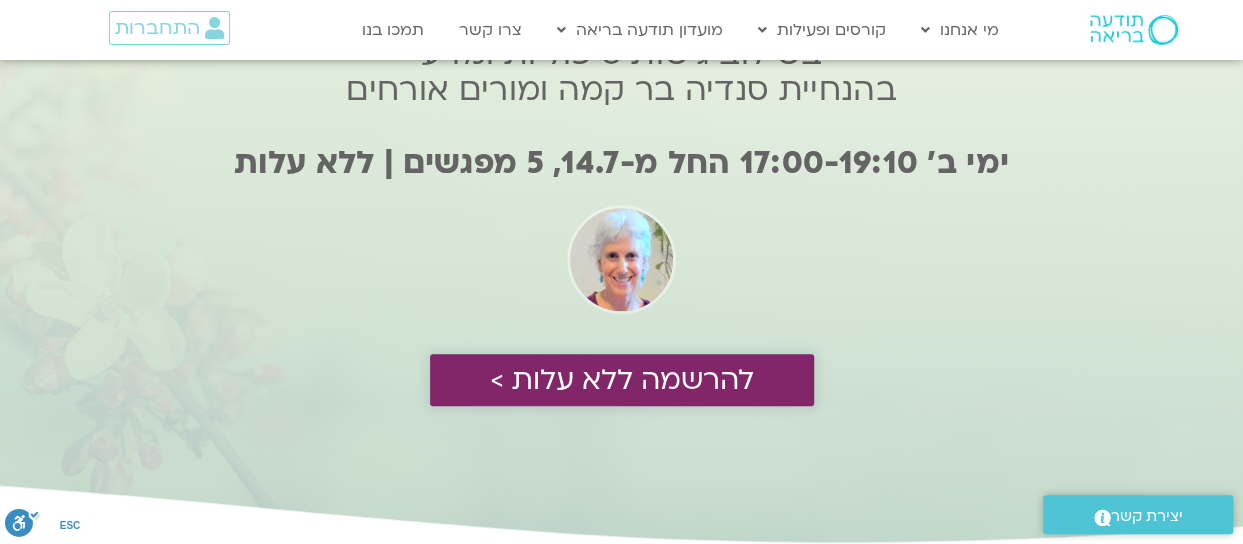 click on "להרשמה ללא עלות >" at bounding box center [622, 380] 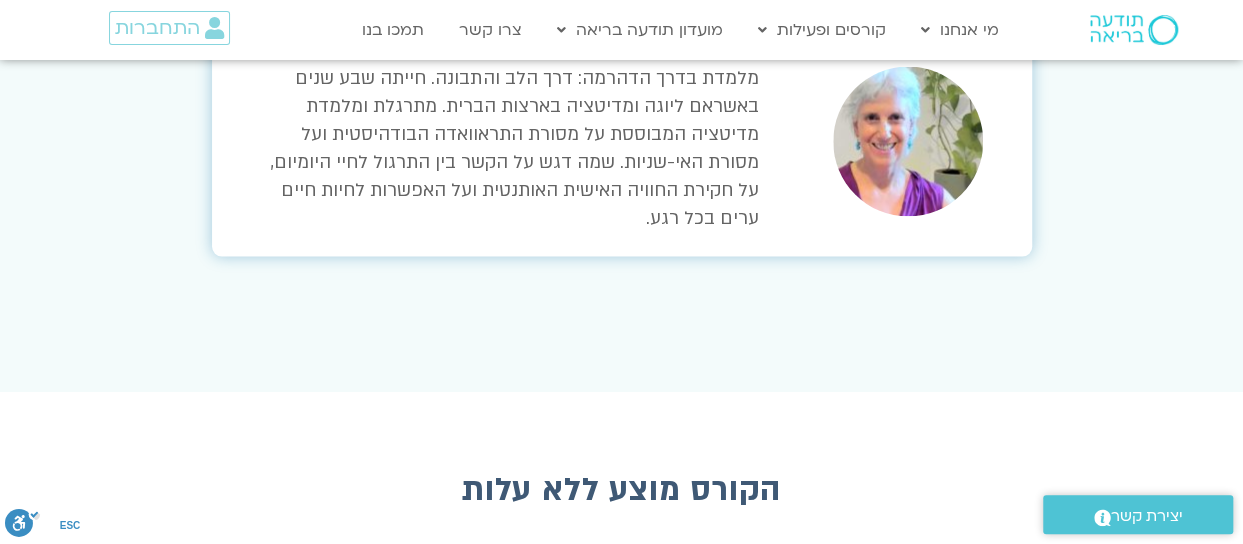 scroll, scrollTop: 5854, scrollLeft: 0, axis: vertical 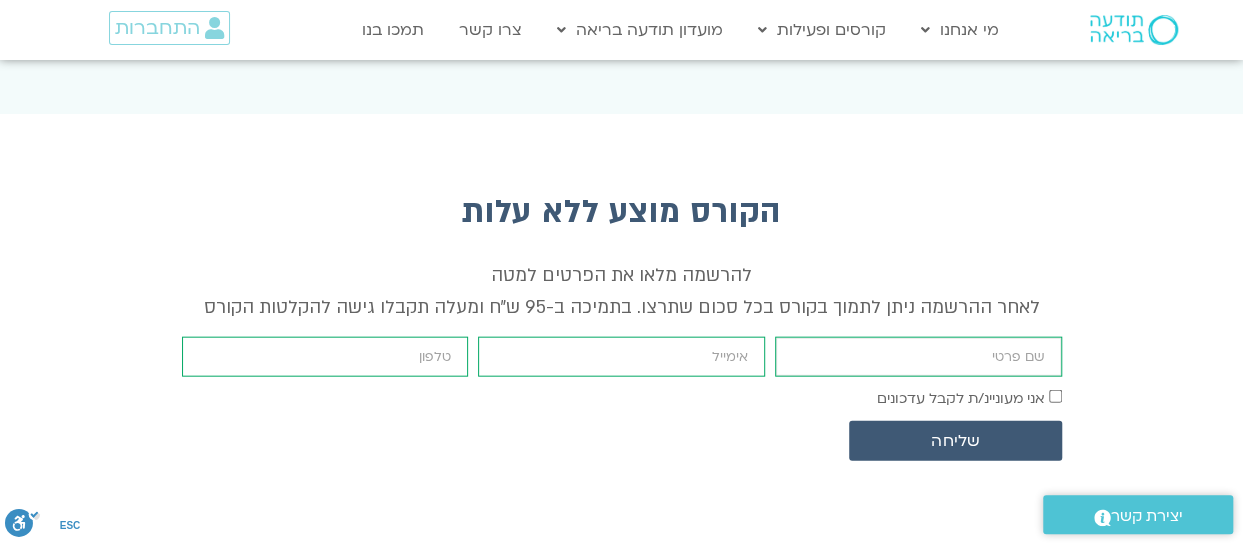 click on "firstname" at bounding box center (918, 357) 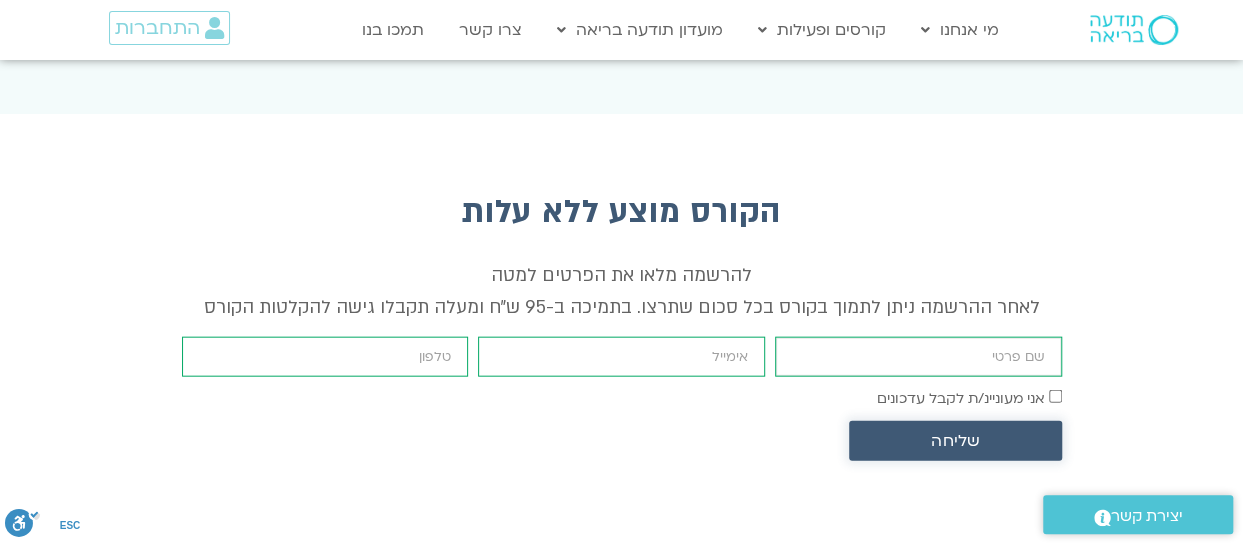 type on "דינה" 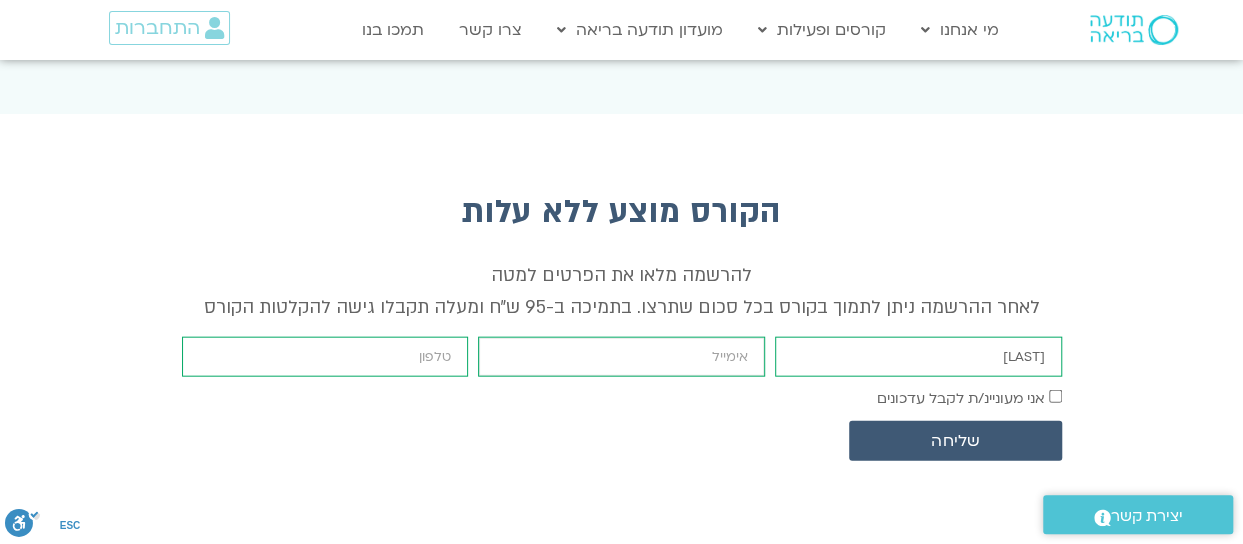 click on "email" at bounding box center [621, 357] 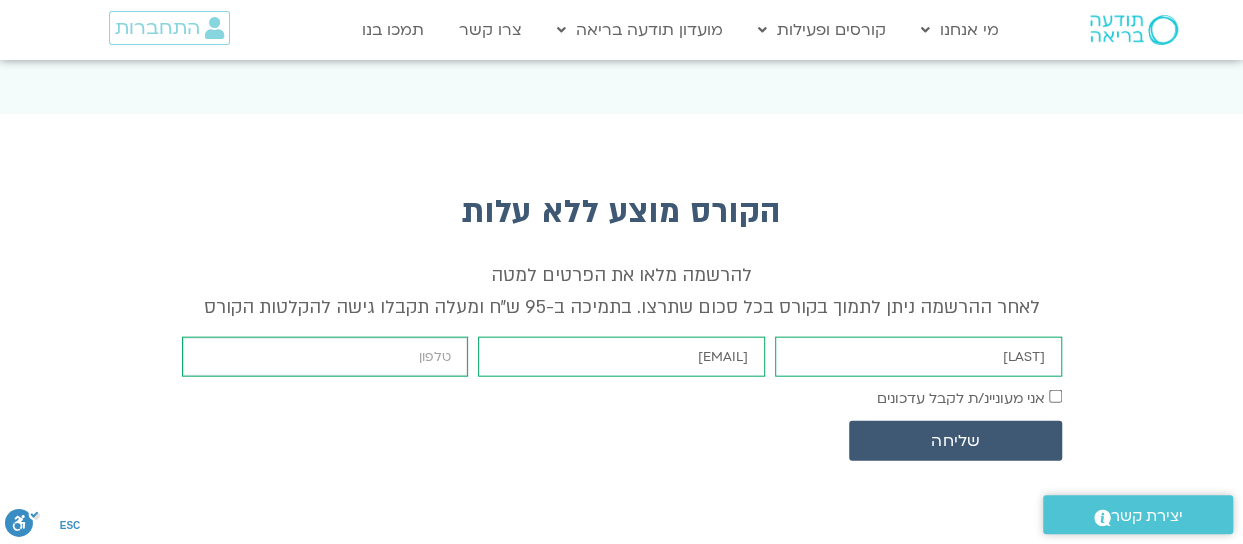 click on "cellphone" at bounding box center (325, 357) 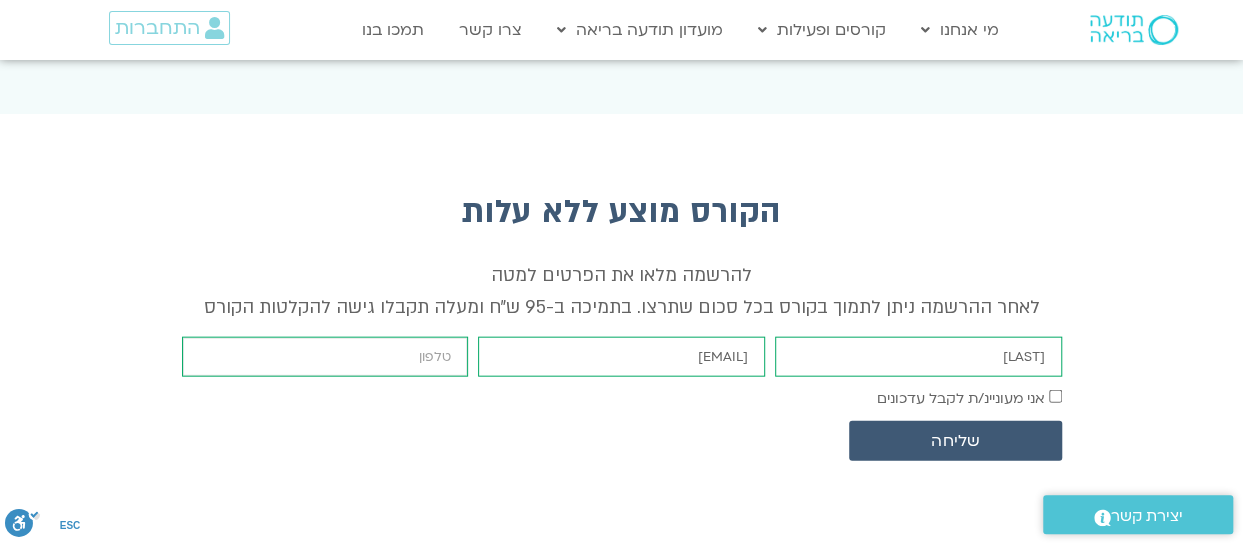type on "0523912381" 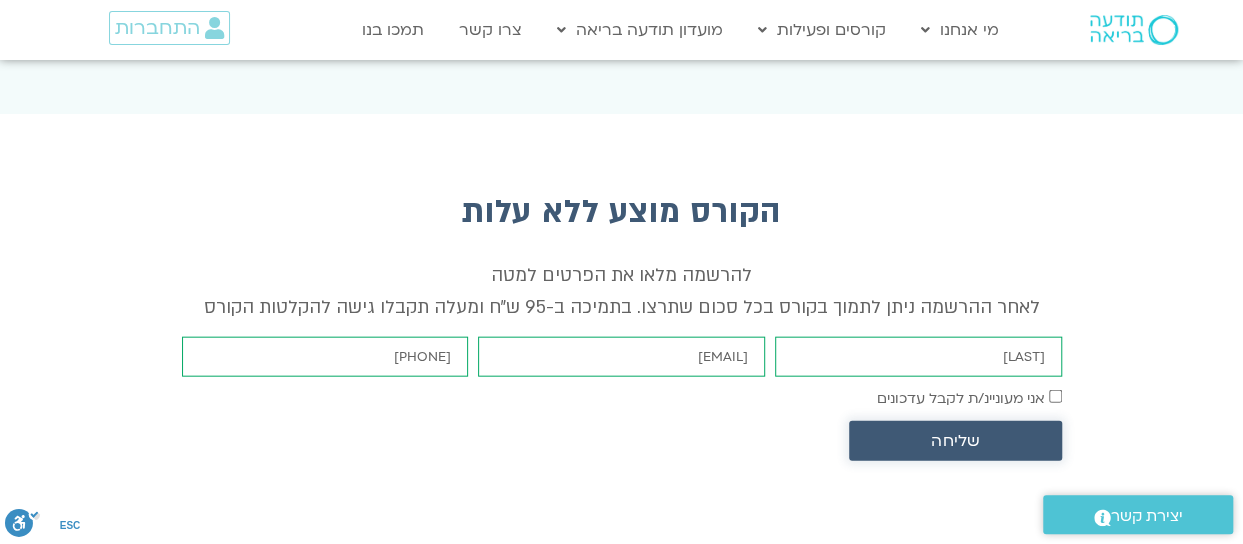 click on "שליחה" at bounding box center [955, 441] 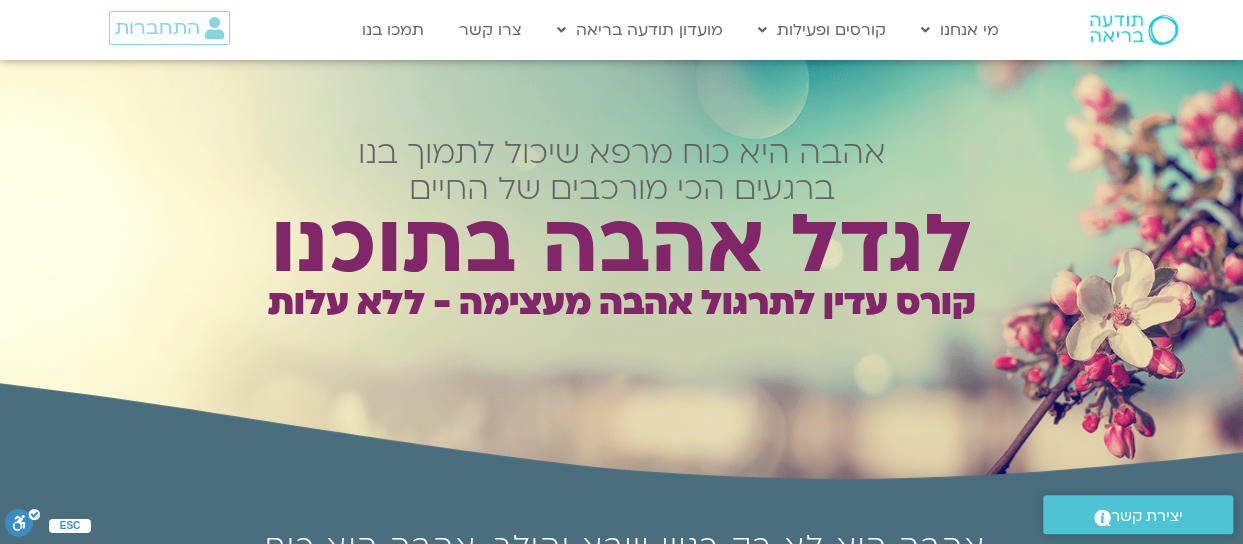 scroll, scrollTop: 0, scrollLeft: 0, axis: both 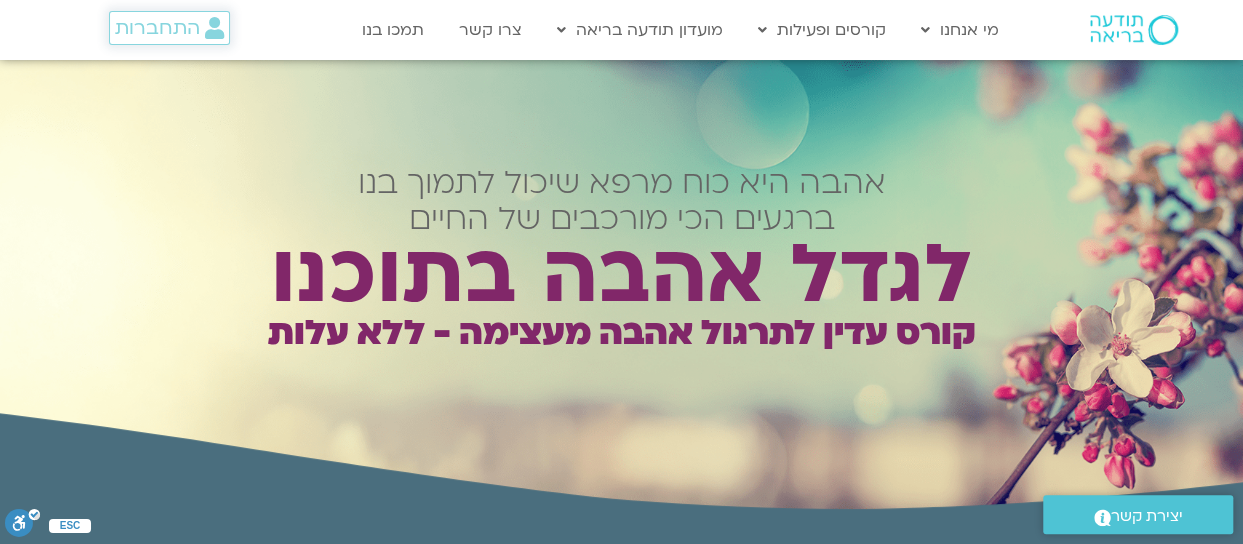 click on "התחברות" at bounding box center [157, 28] 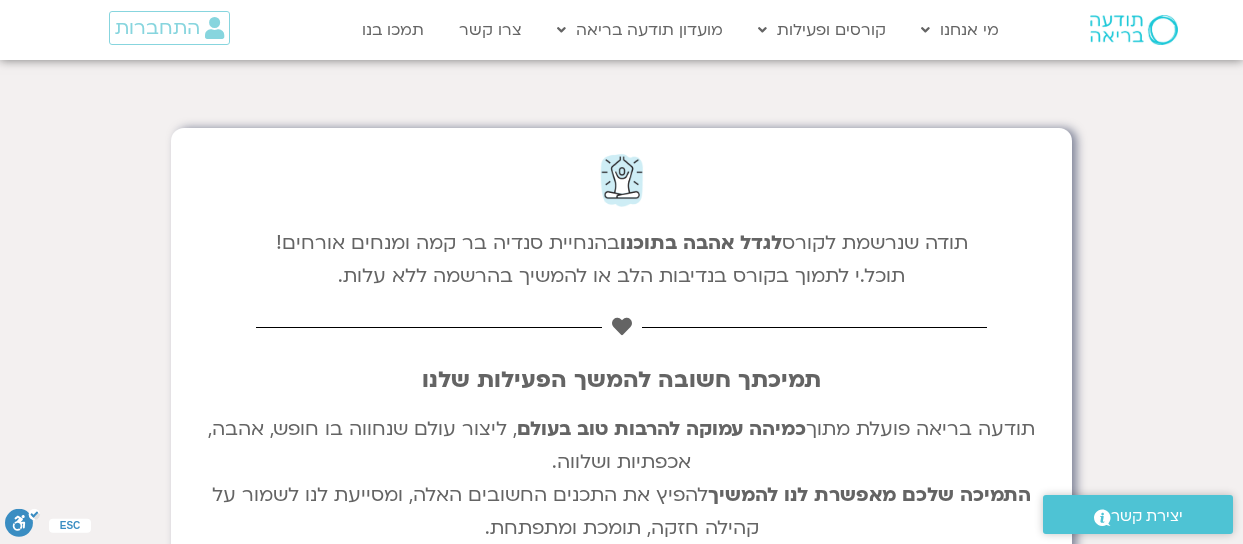 scroll, scrollTop: 0, scrollLeft: 0, axis: both 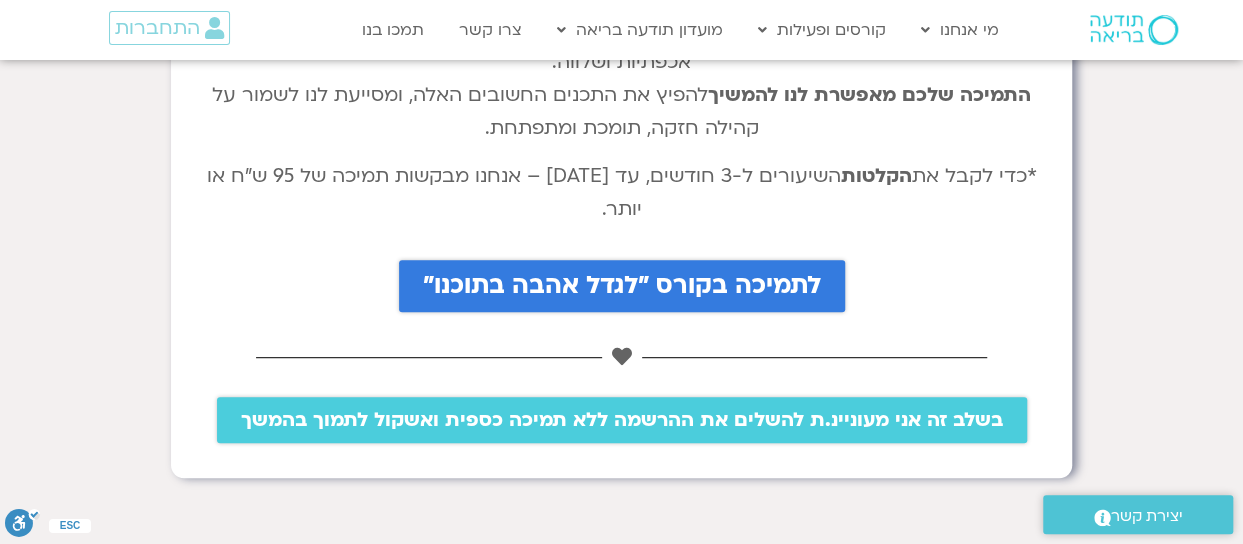 click on "בשלב זה אני מעוניינ.ת להשלים את ההרשמה ללא תמיכה כספית ואשקול לתמוך בהמשך" at bounding box center [622, 420] 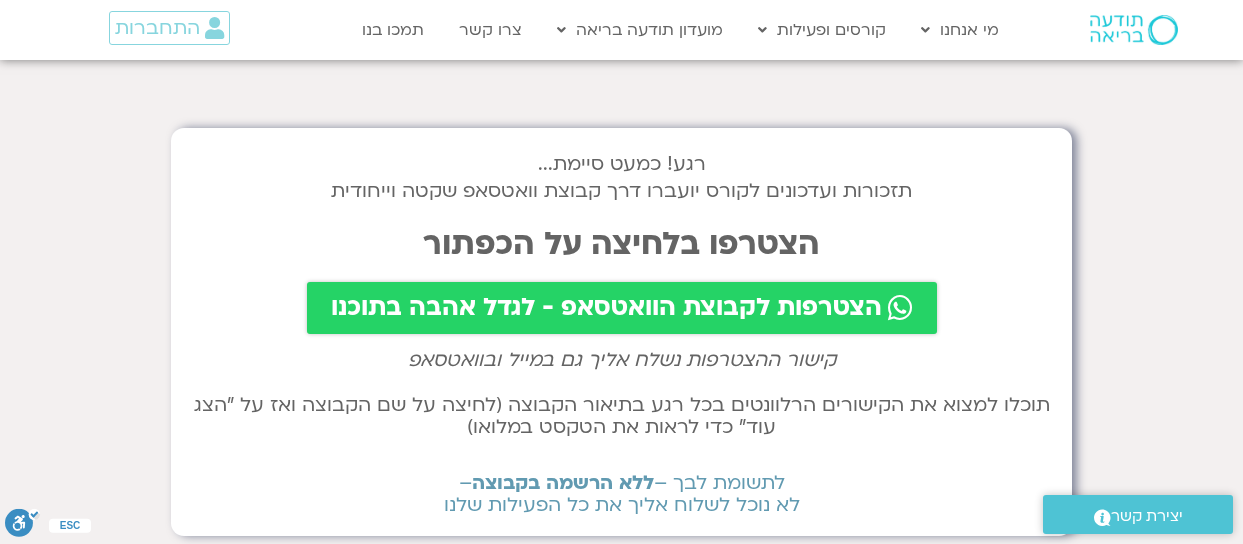 scroll, scrollTop: 0, scrollLeft: 0, axis: both 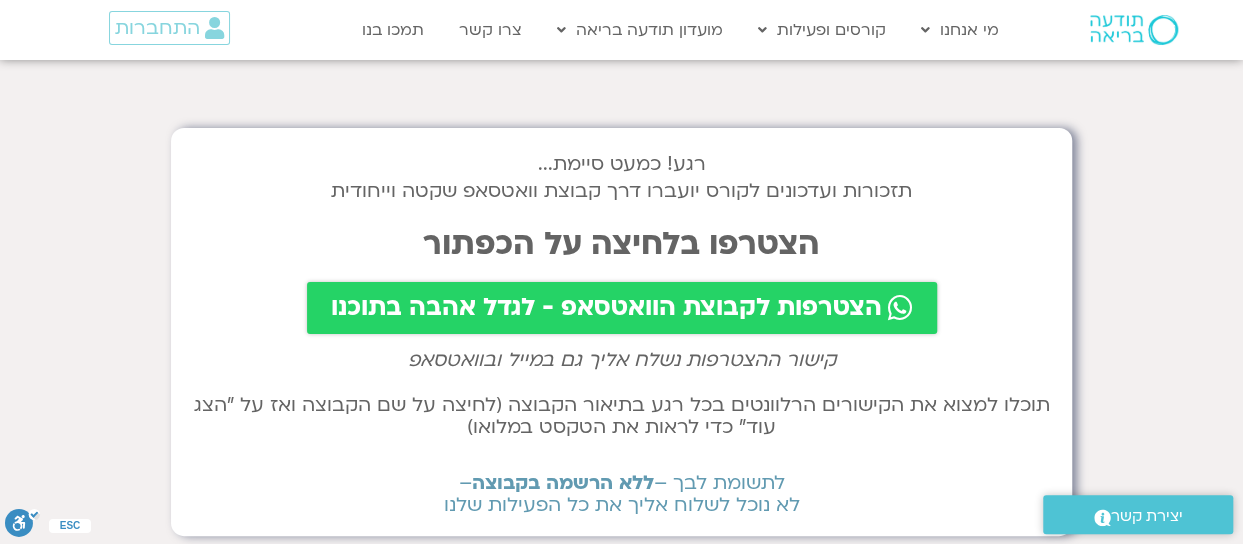 click on "הצטרפות לקבוצת הוואטסאפ - לגדל אהבה בתוכנו" at bounding box center (606, 308) 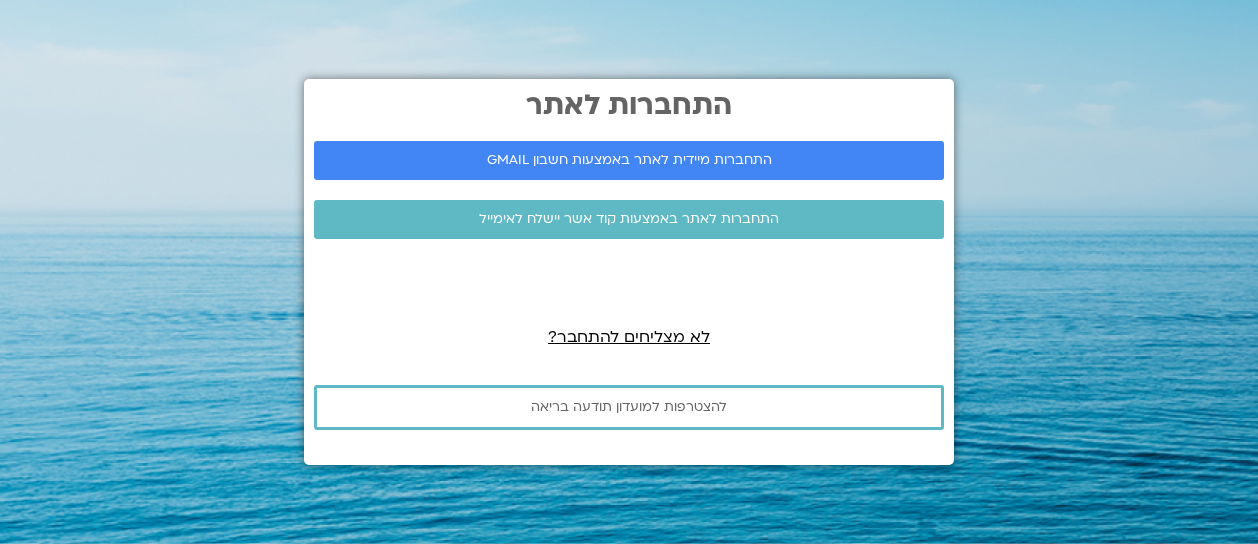 scroll, scrollTop: 0, scrollLeft: 0, axis: both 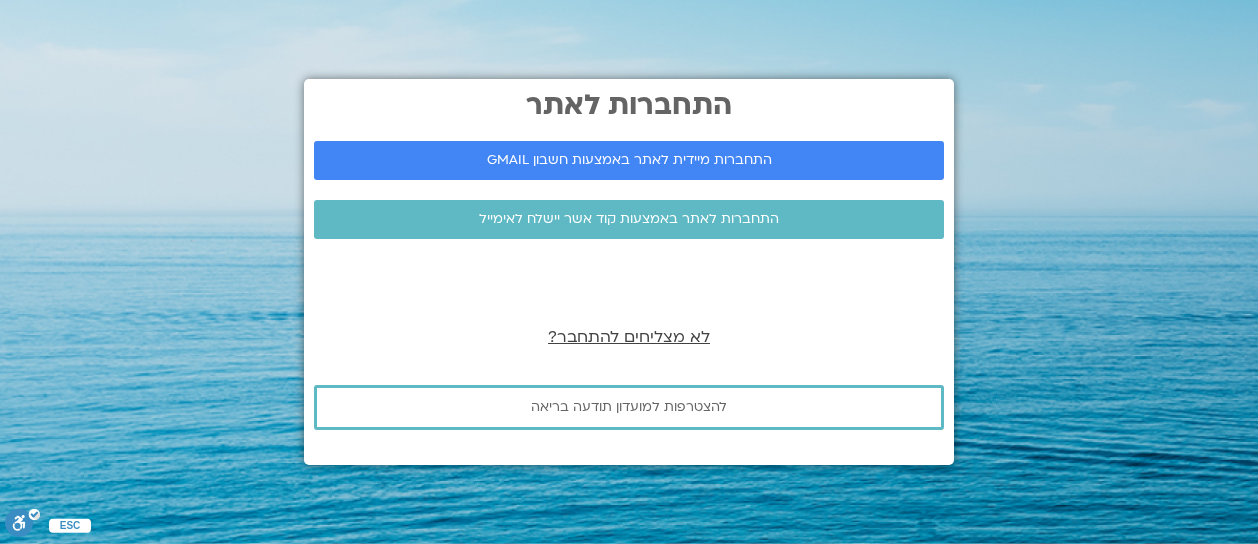 click on "לא מצליחים להתחבר?" at bounding box center [629, 337] 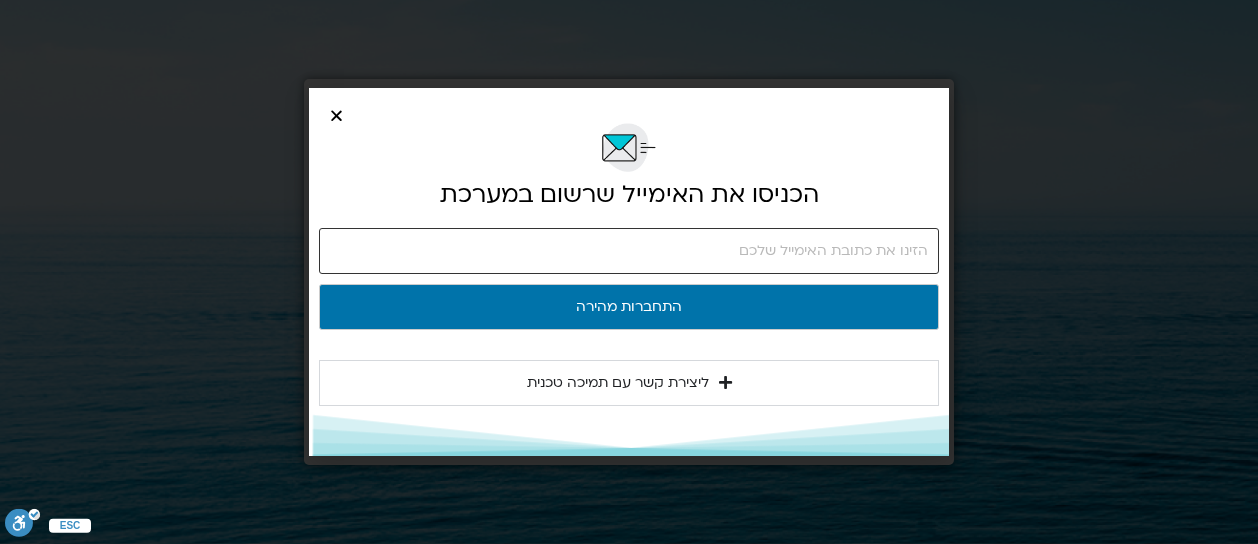 click 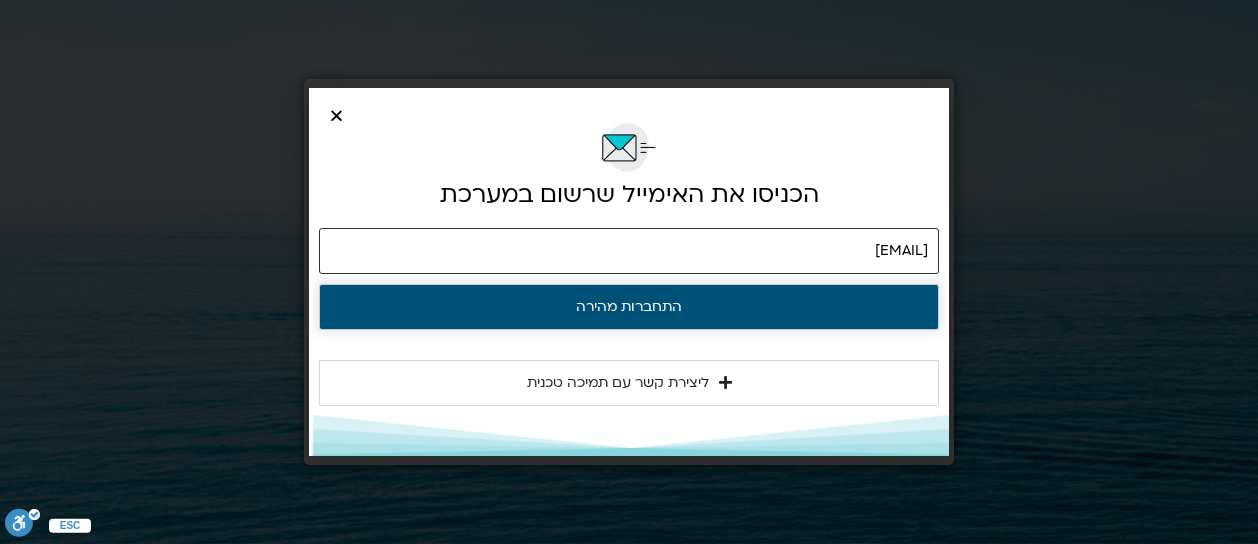 type on "dinahila52@gmail.com" 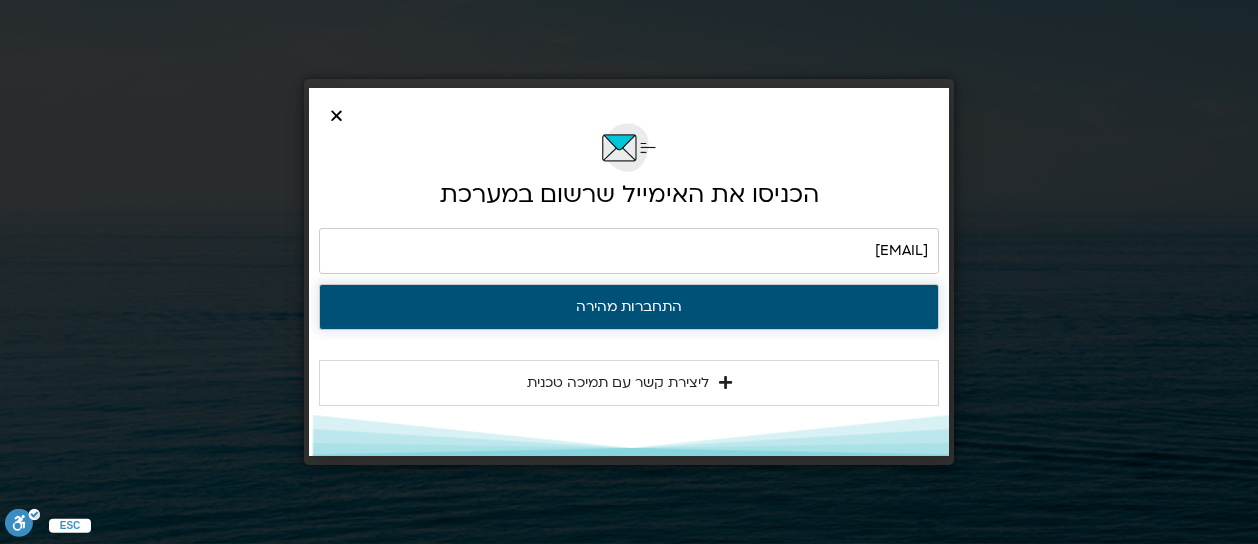 click on "התחברות מהירה" 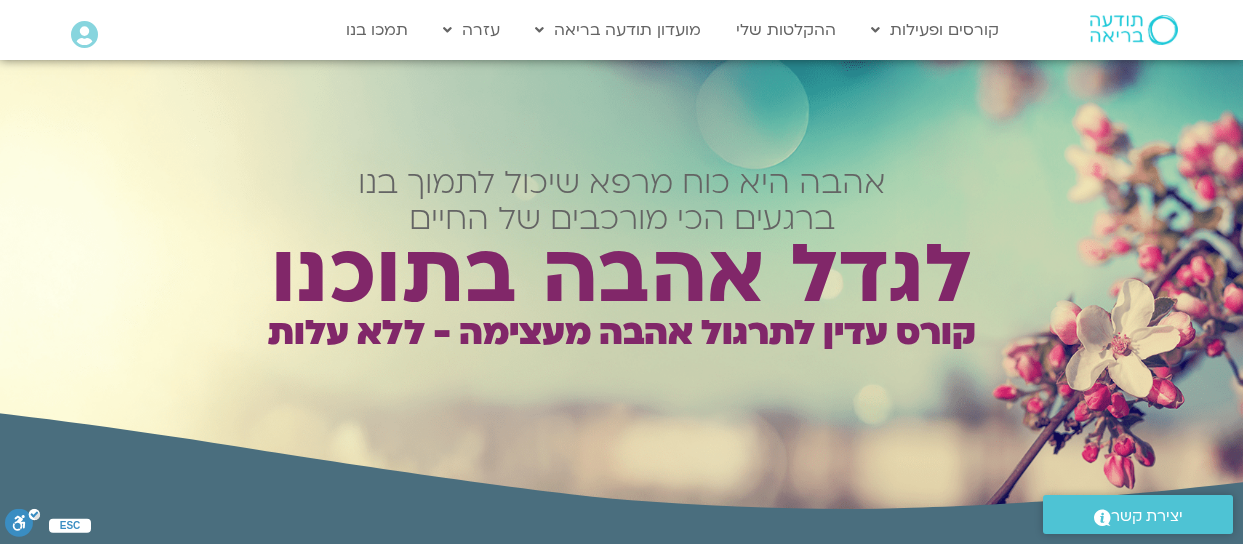 scroll, scrollTop: 0, scrollLeft: 0, axis: both 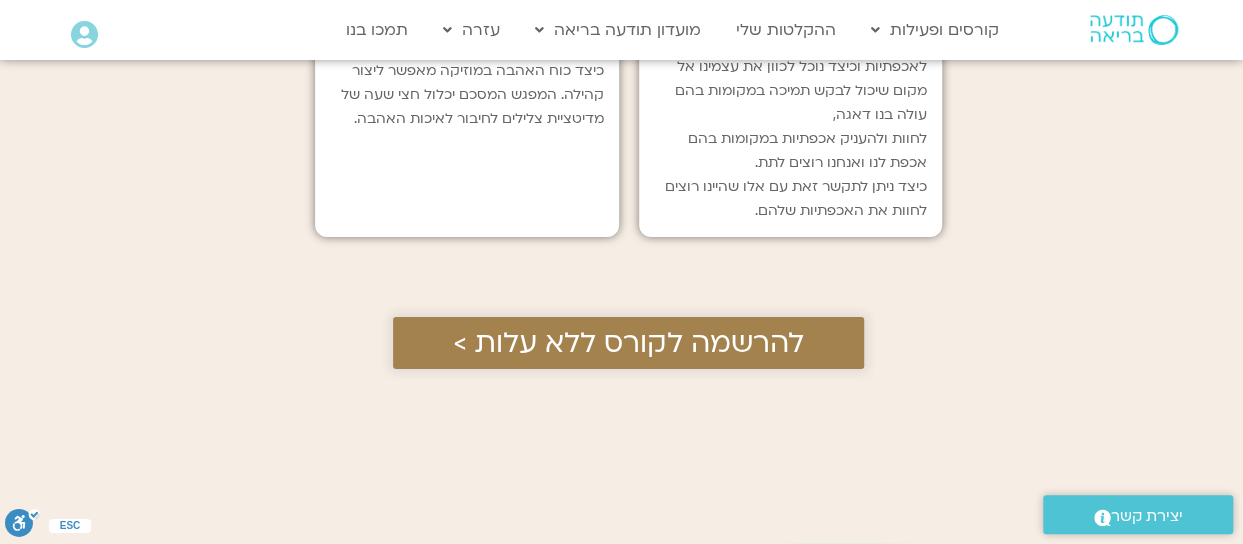 click on "להרשמה לקורס ללא עלות >" at bounding box center [628, 343] 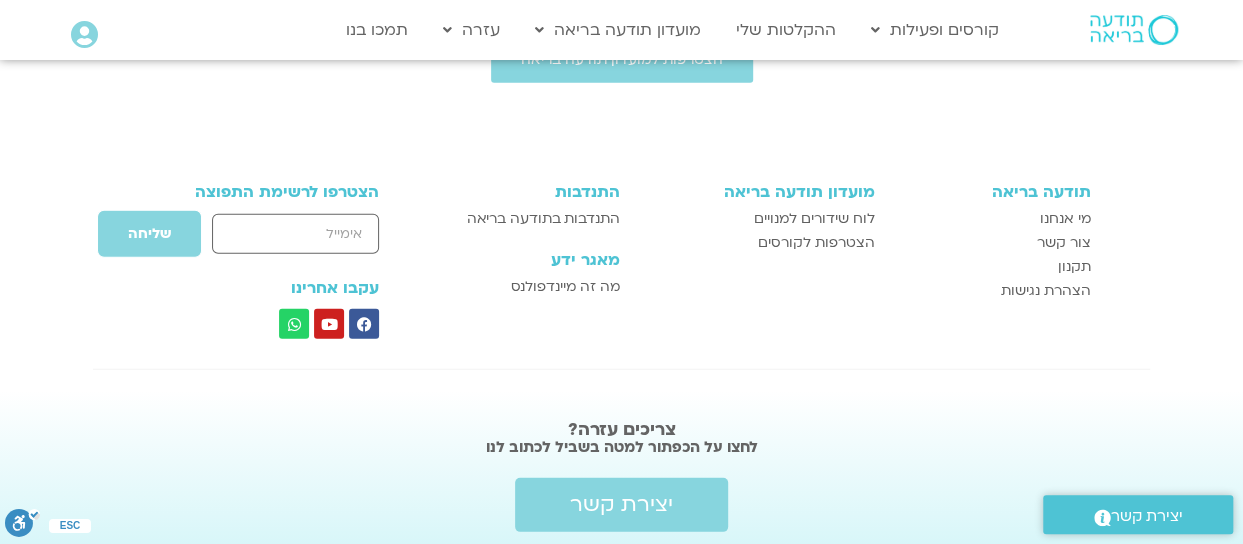 scroll, scrollTop: 6512, scrollLeft: 0, axis: vertical 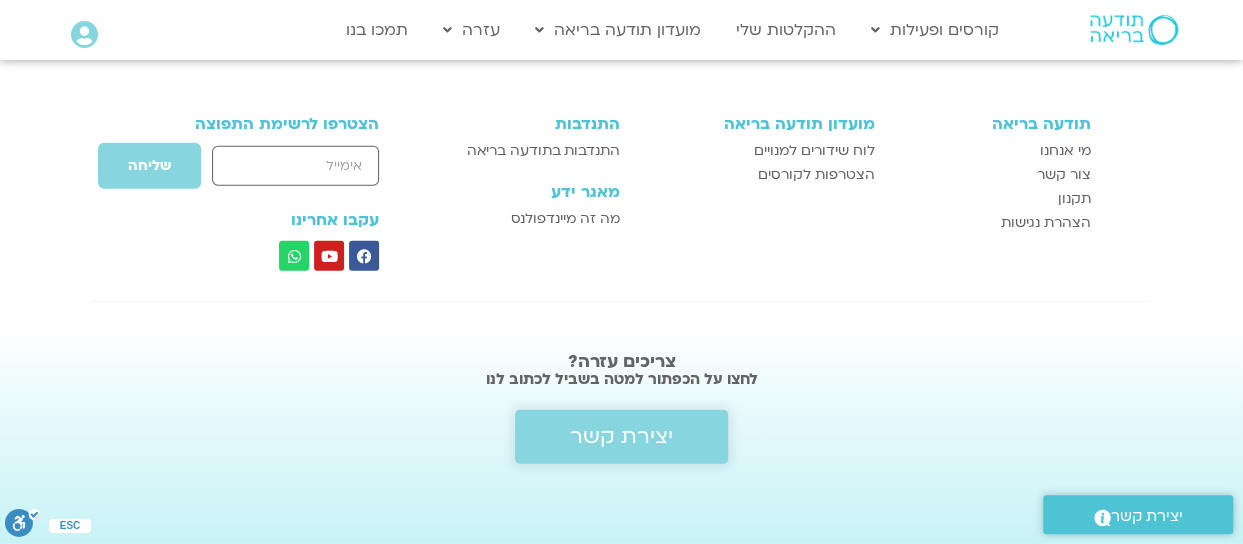 click on "יצירת קשר" at bounding box center (621, 437) 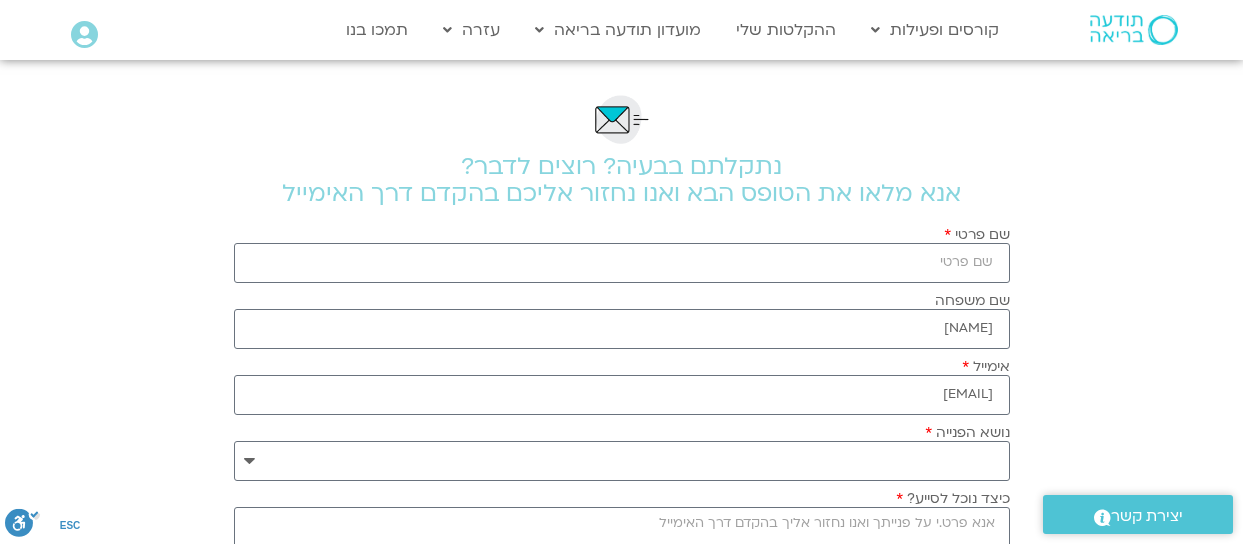 scroll, scrollTop: 0, scrollLeft: 0, axis: both 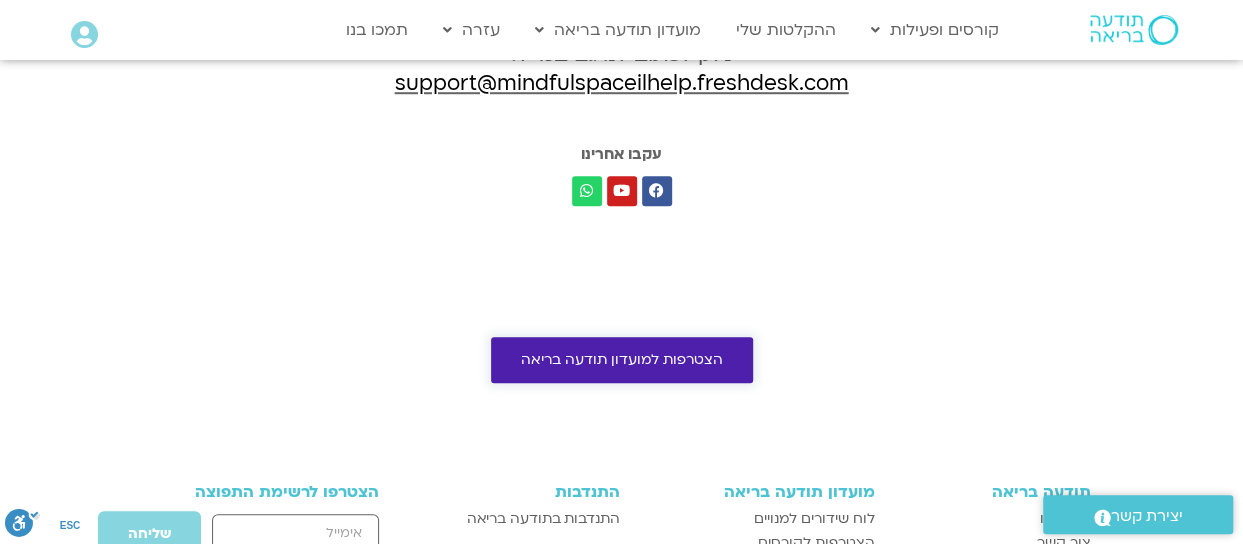 click on "הצטרפות למועדון תודעה בריאה" at bounding box center (622, 360) 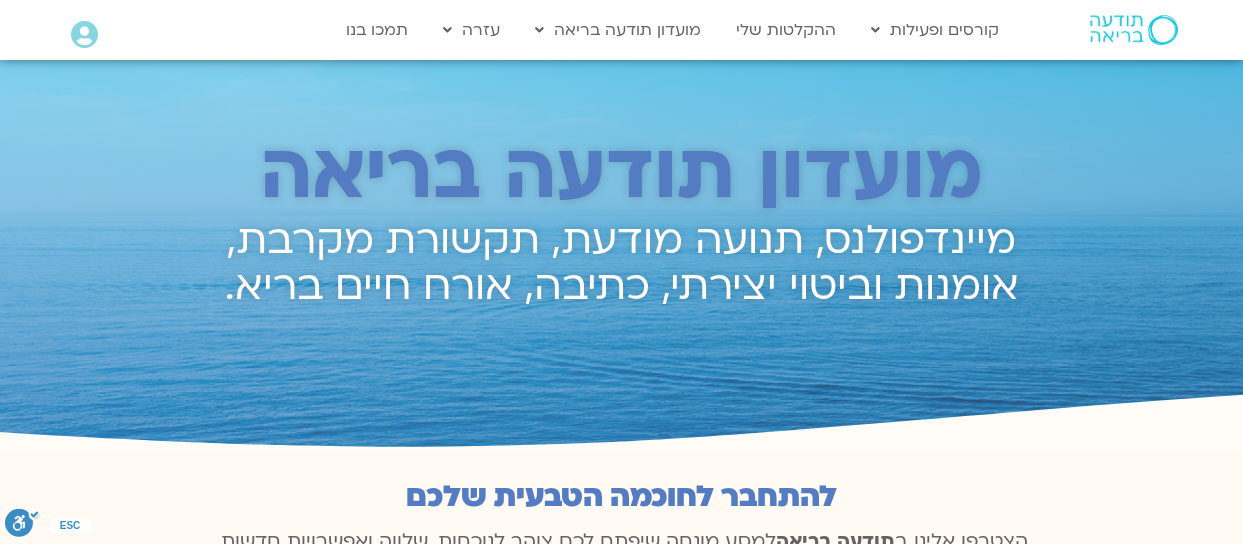 scroll, scrollTop: 0, scrollLeft: 0, axis: both 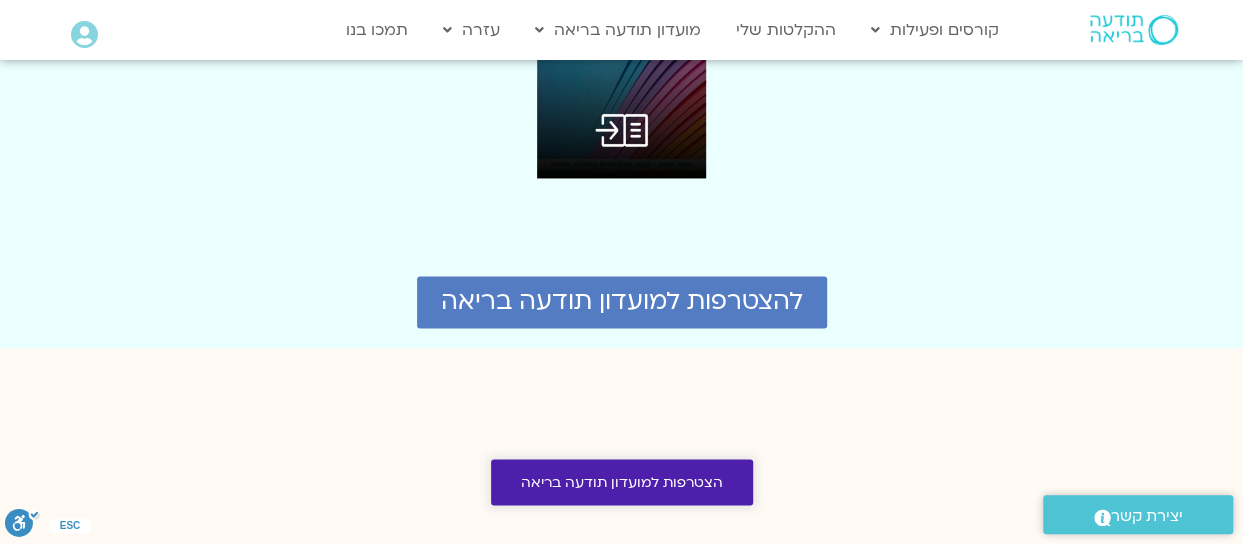 click on "הצטרפות למועדון תודעה בריאה" at bounding box center [622, 482] 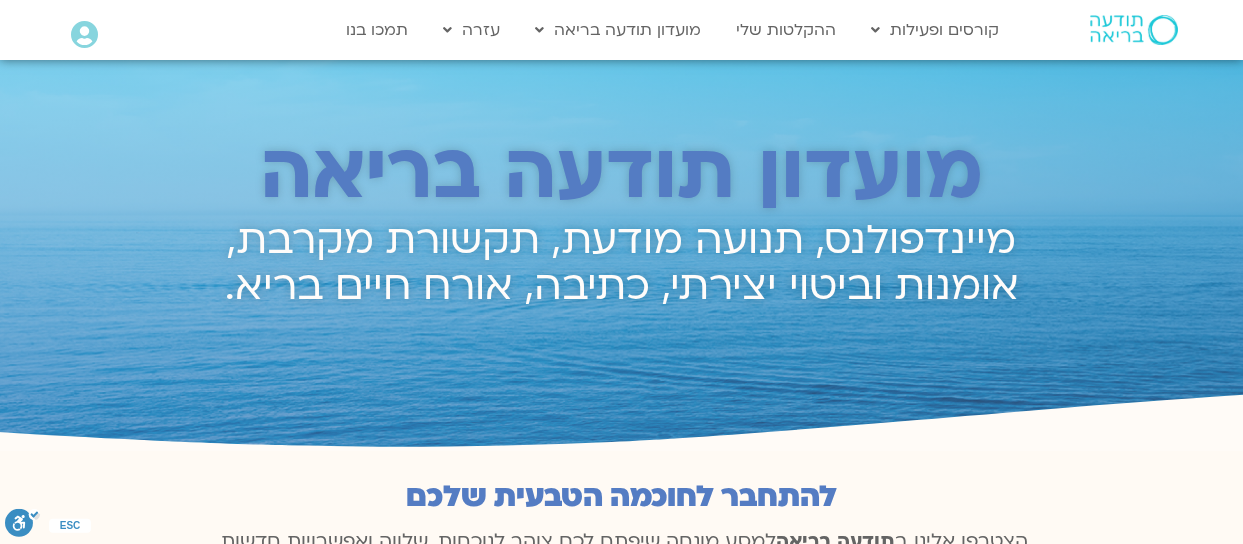 scroll, scrollTop: 0, scrollLeft: 0, axis: both 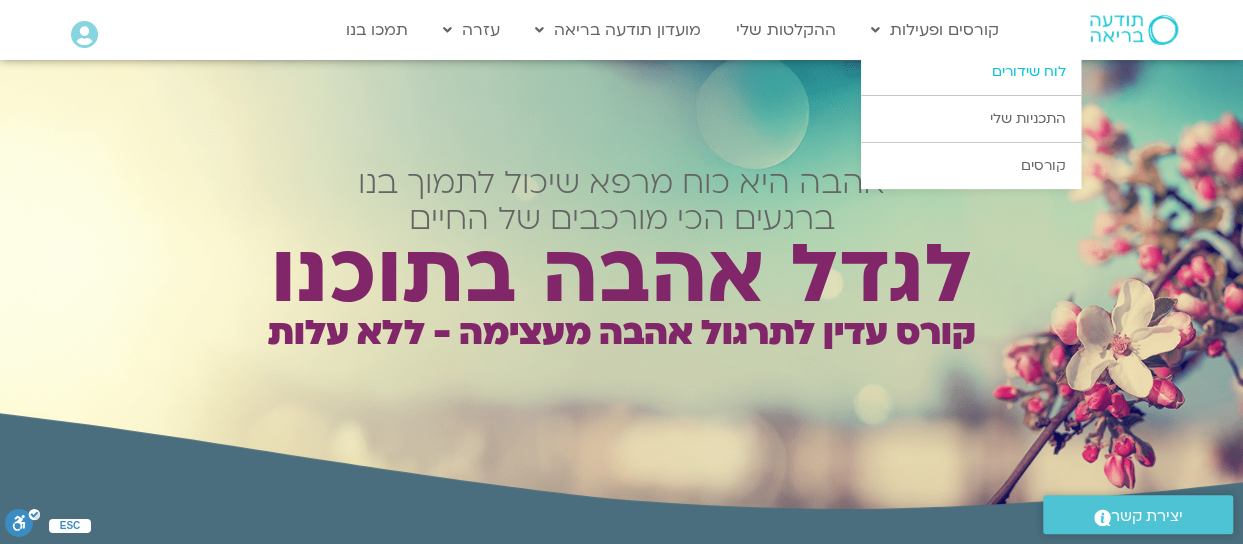 click on "לוח שידורים" at bounding box center (971, 72) 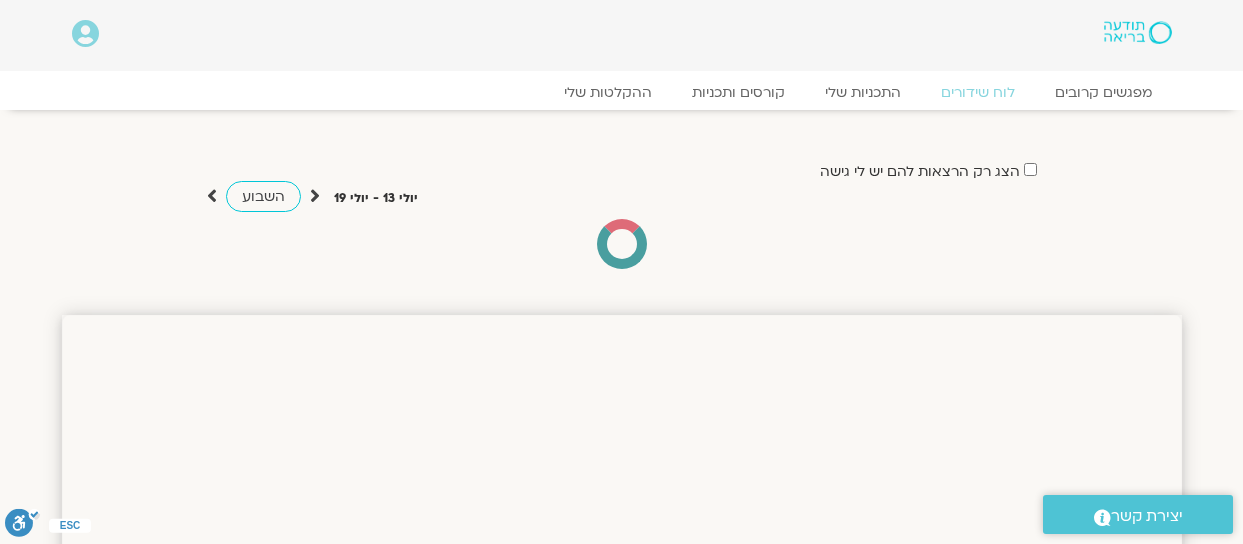 scroll, scrollTop: 0, scrollLeft: 0, axis: both 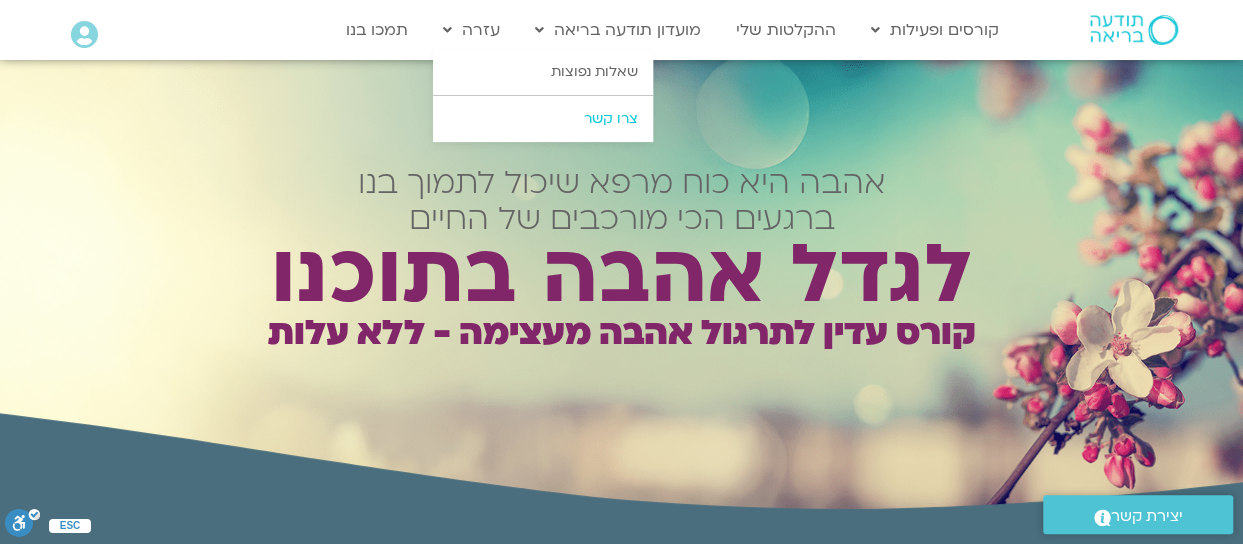 click on "צרו קשר" at bounding box center (543, 119) 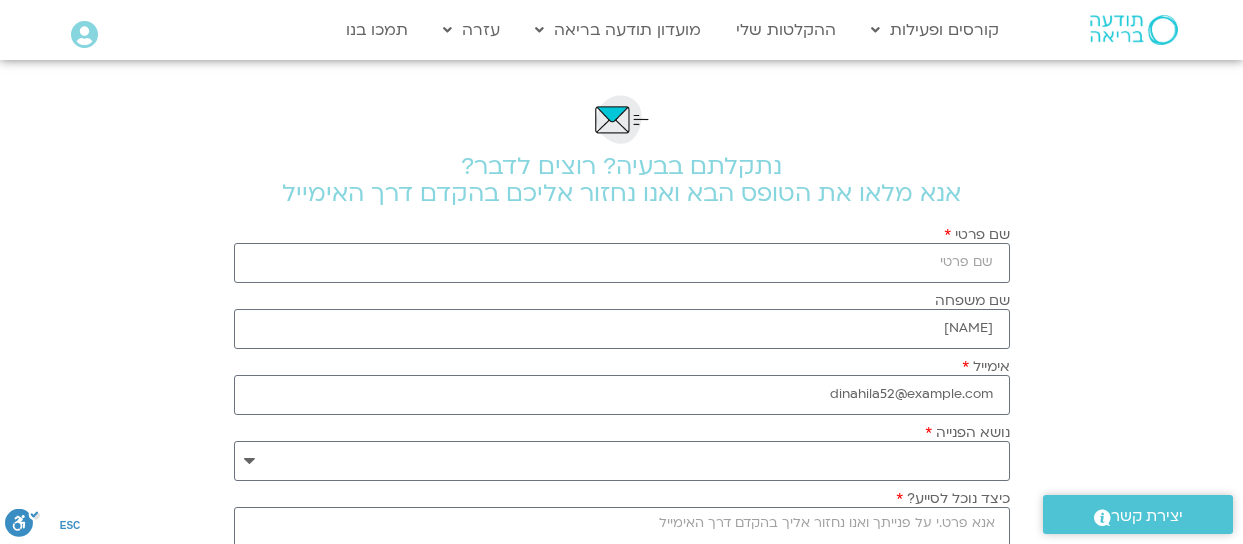 scroll, scrollTop: 0, scrollLeft: 0, axis: both 